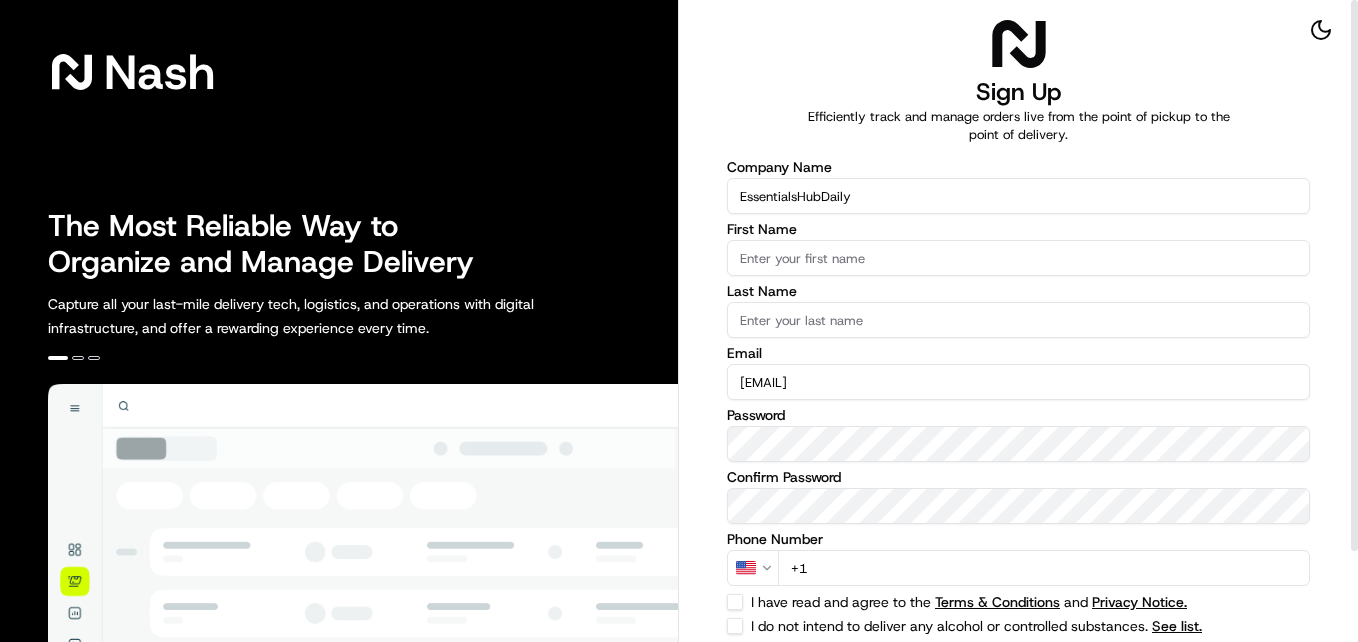 scroll, scrollTop: 0, scrollLeft: 0, axis: both 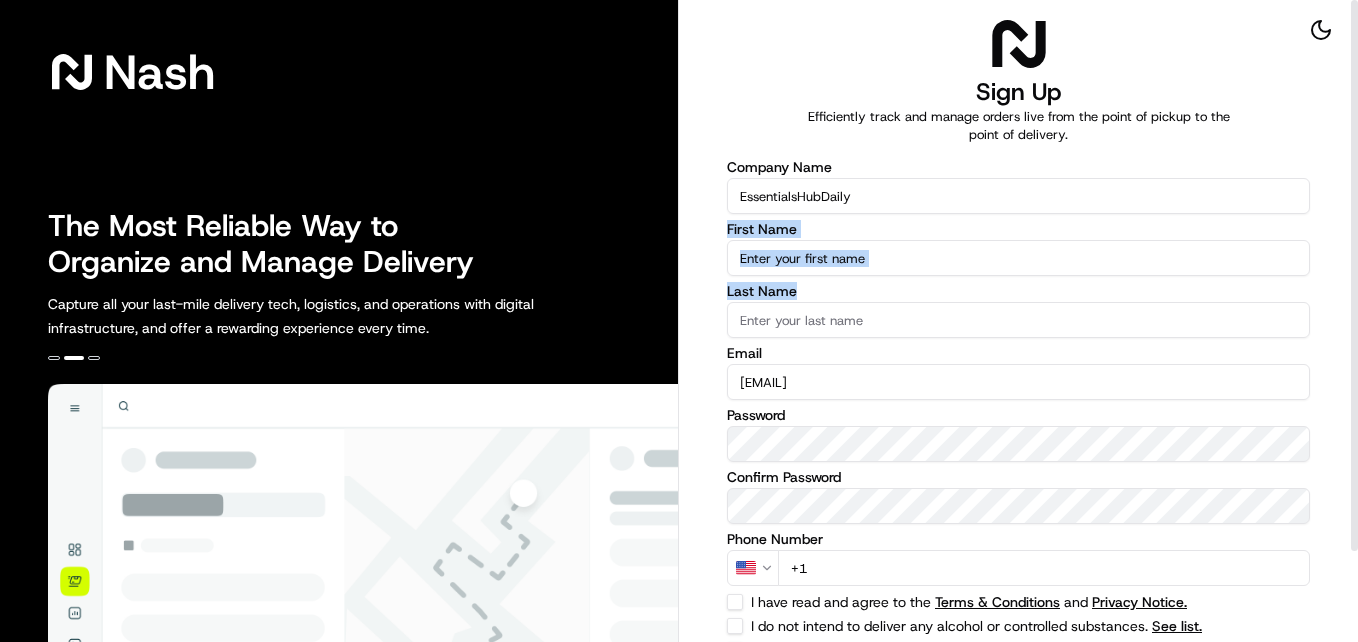click on "Company Name EssentialsHubDaily First Name [USERNAME] Last Name [USERNAME] Email [EMAIL] Password Confirm Password Phone Number US +[COUNTRY_CODE]AustraliaAustralia +[COUNTRY_CODE]CanadaCanada +[COUNTRY_CODE]JapanJapan +[COUNTRY_CODE]New ZealandNew Zealand +[COUNTRY_CODE]United Arab EmiratesUnited Arab Emirates +[COUNTRY_CODE]United KingdomUnited Kingdom +[COUNTRY_CODE]United StatesUnited States +[COUNTRY_CODE]AfghanistanAfghanistan +[COUNTRY_CODE]Åland IslandsÅland Islands +[COUNTRY_CODE]AlbaniaAlbania +[COUNTRY_CODE]AlgeriaAlgeria +[COUNTRY_CODE]American SamoaAmerican Samoa +[COUNTRY_CODE]AndorraAndorra +[COUNTRY_CODE]AngolaAngola +[COUNTRY_CODE]AnguillaAnguilla +[COUNTRY_CODE]Antigua and BarbudaAntigua and Barbuda +[COUNTRY_CODE]ArgentinaArgentina +[COUNTRY_CODE]ArmeniaArmenia +[COUNTRY_CODE]ArubaAruba +[COUNTRY_CODE]Ascension IslandAscension Island +[COUNTRY_CODE]AustriaAustria +[COUNTRY_CODE]AzerbaijanAzerbaijan +[COUNTRY_CODE]BahamasBahamas +[COUNTRY_CODE]BahrainBahrain +[COUNTRY_CODE]BangladeshBangladesh +[COUNTRY_CODE]BarbadosBarbados +[COUNTRY_CODE]BelarusBelarus +[COUNTRY_CODE]BelgiumBelgium +[COUNTRY_CODE]BelizeBelize +[COUNTRY_CODE]BeninBenin +[COUNTRY_CODE]BermudaBermuda +[COUNTRY_CODE]BhutanBhutan +[COUNTRY_CODE]BoliviaBolivia +[COUNTRY_CODE]Bonaire, Sint Eustatius and SabaBonaire, Sint Eustatius and Saba +[COUNTRY_CODE]Bosnia and HerzegovinaBosnia and Herzegovina +[COUNTRY_CODE]BotswanaBotswana" at bounding box center (1018, 409) 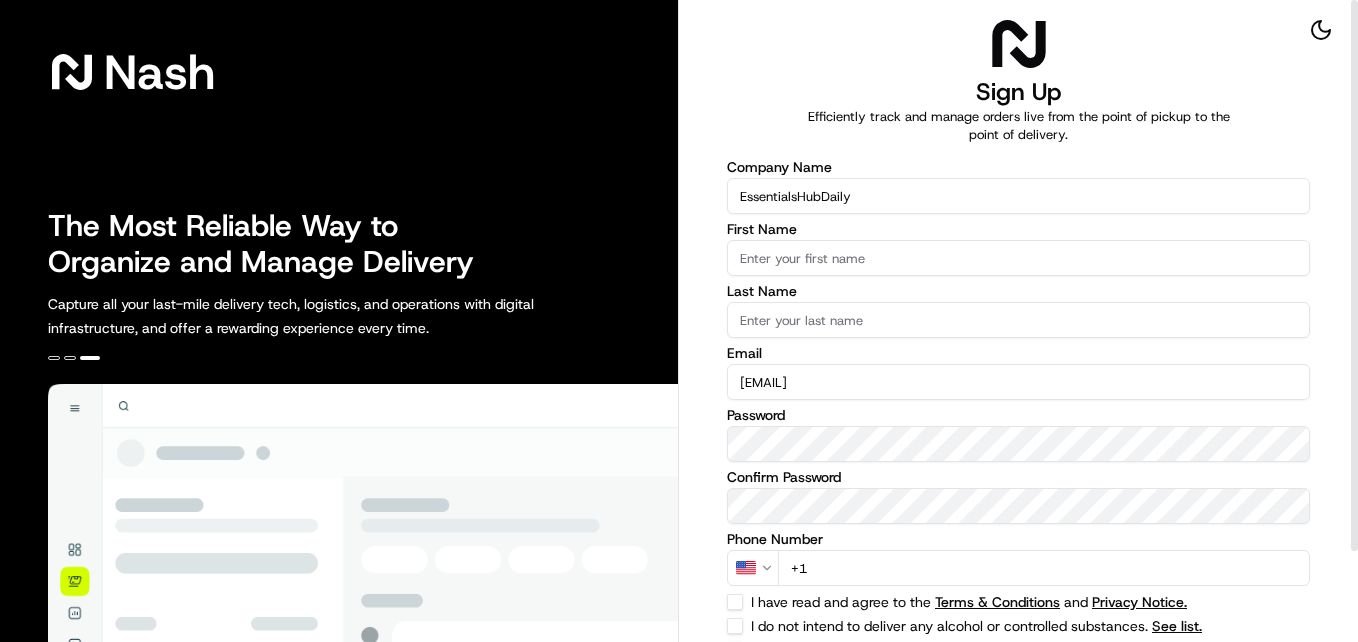 type on "[USERNAME] [USERNAME]" 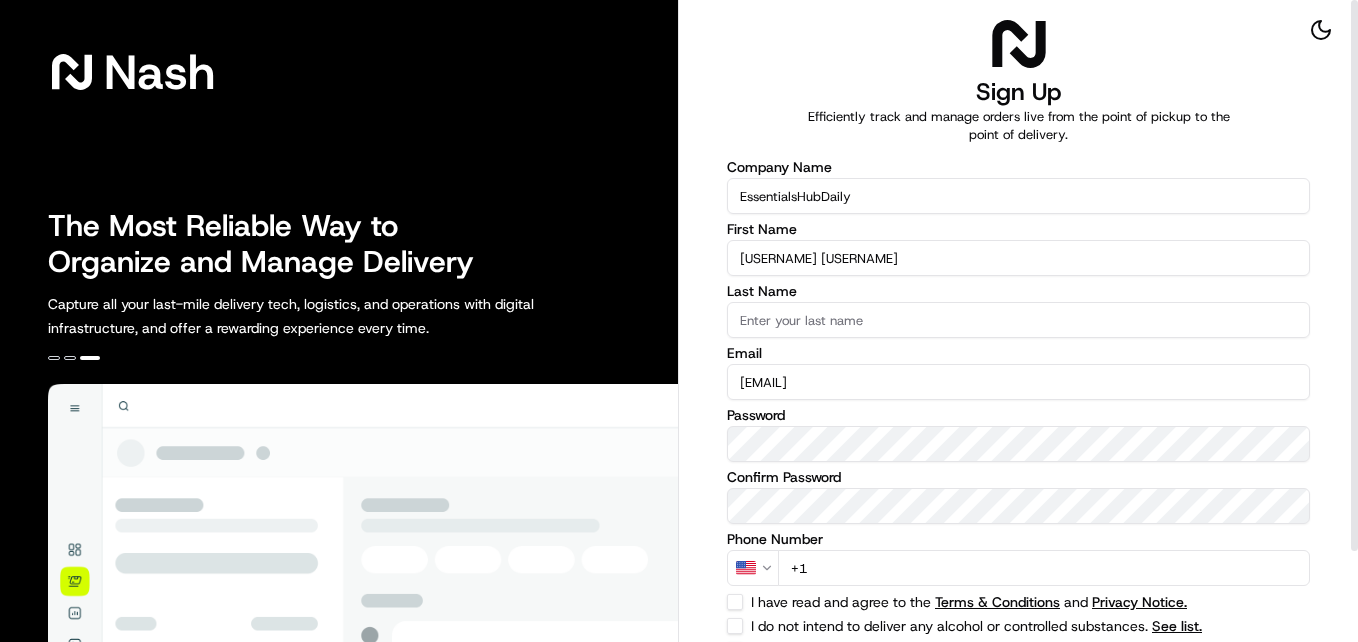 click on "Last Name" at bounding box center [1018, 320] 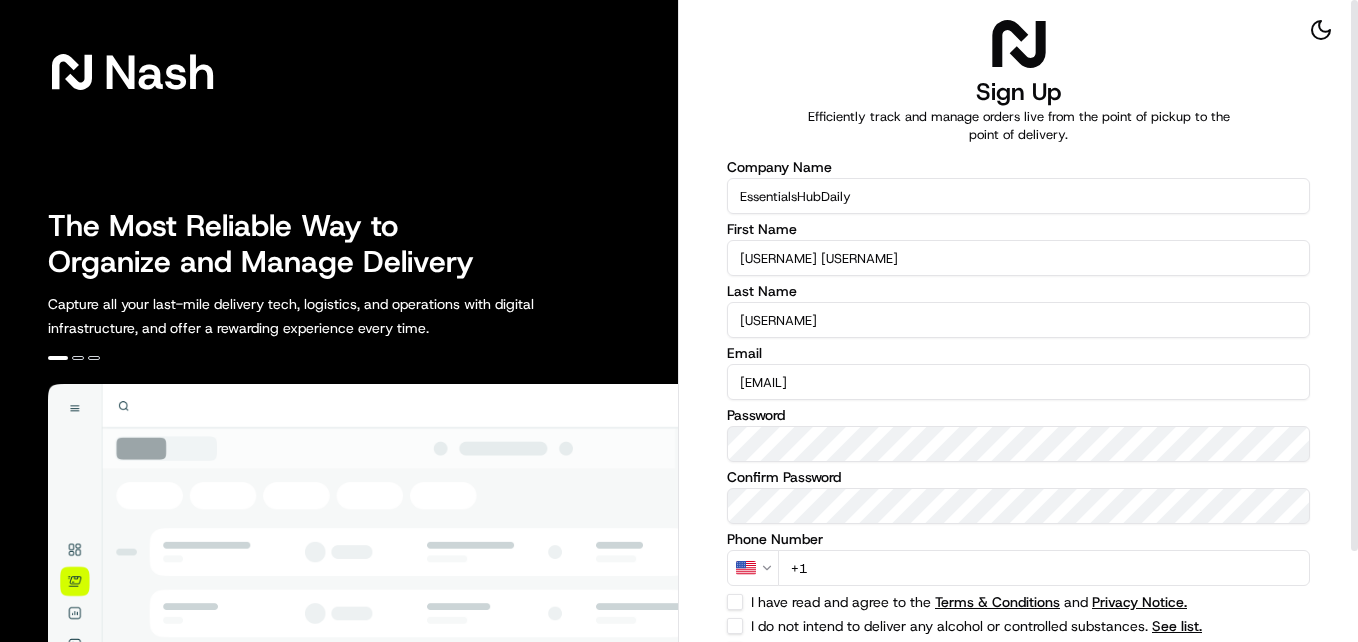 type on "[USERNAME]" 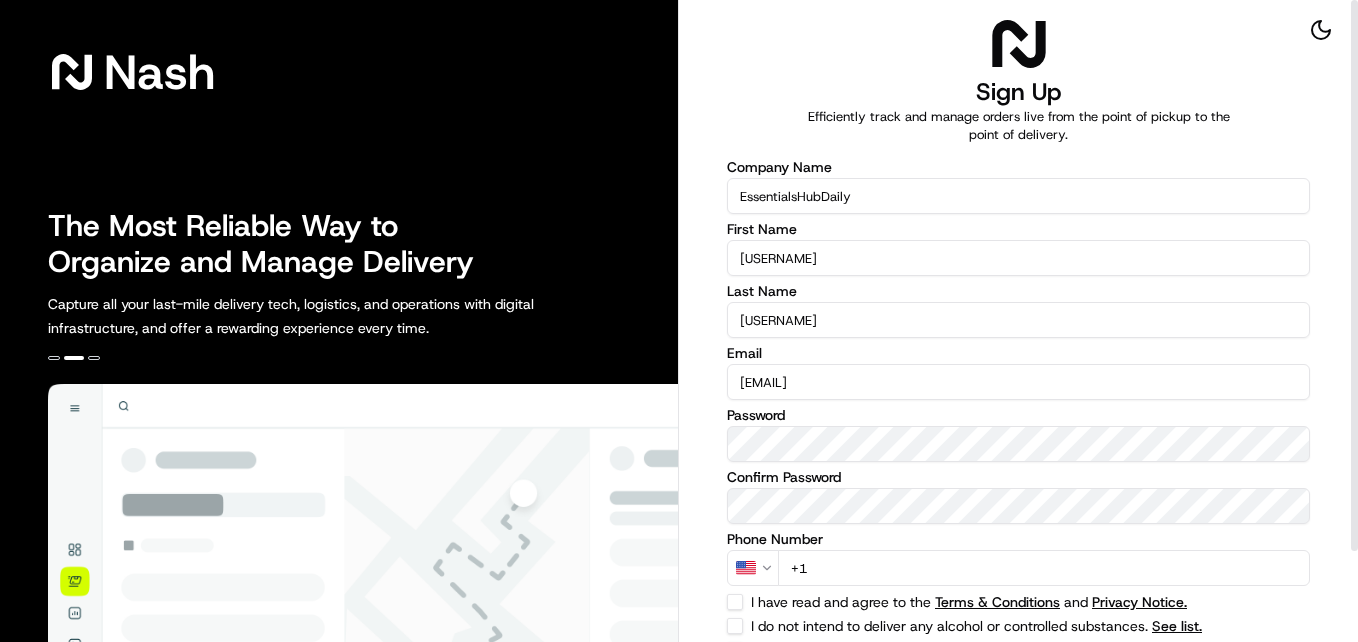 type on "[USERNAME]" 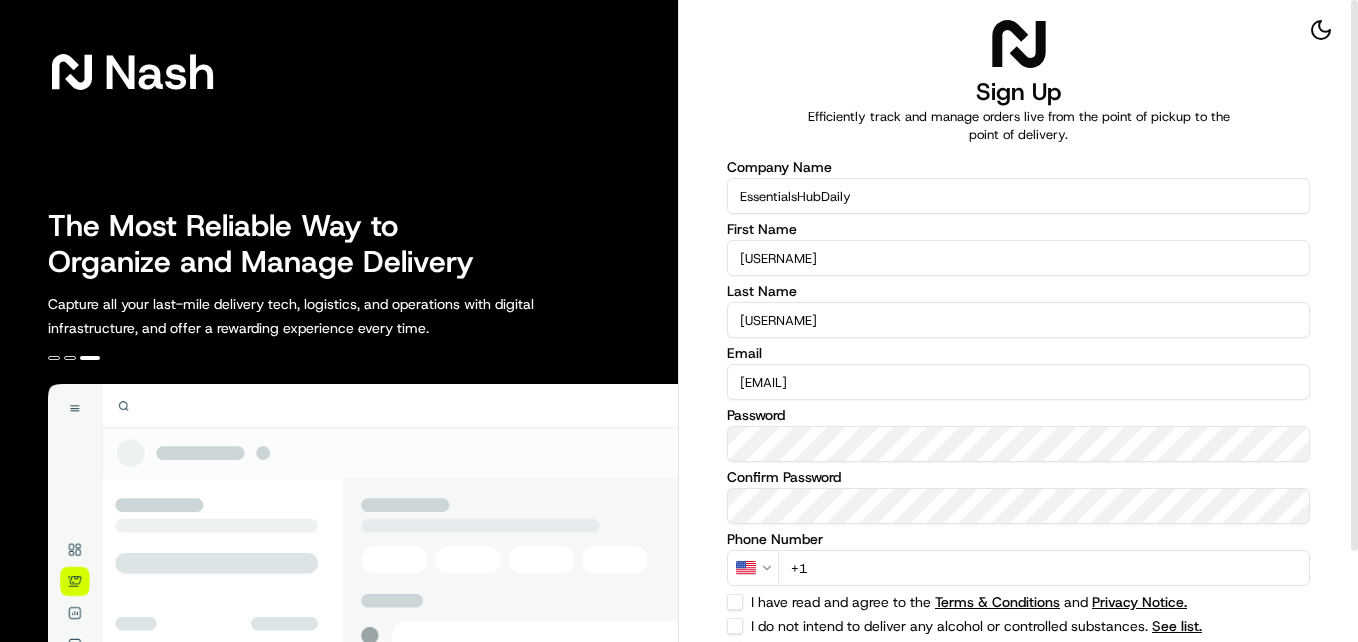 click on "[EMAIL]" at bounding box center (1018, 382) 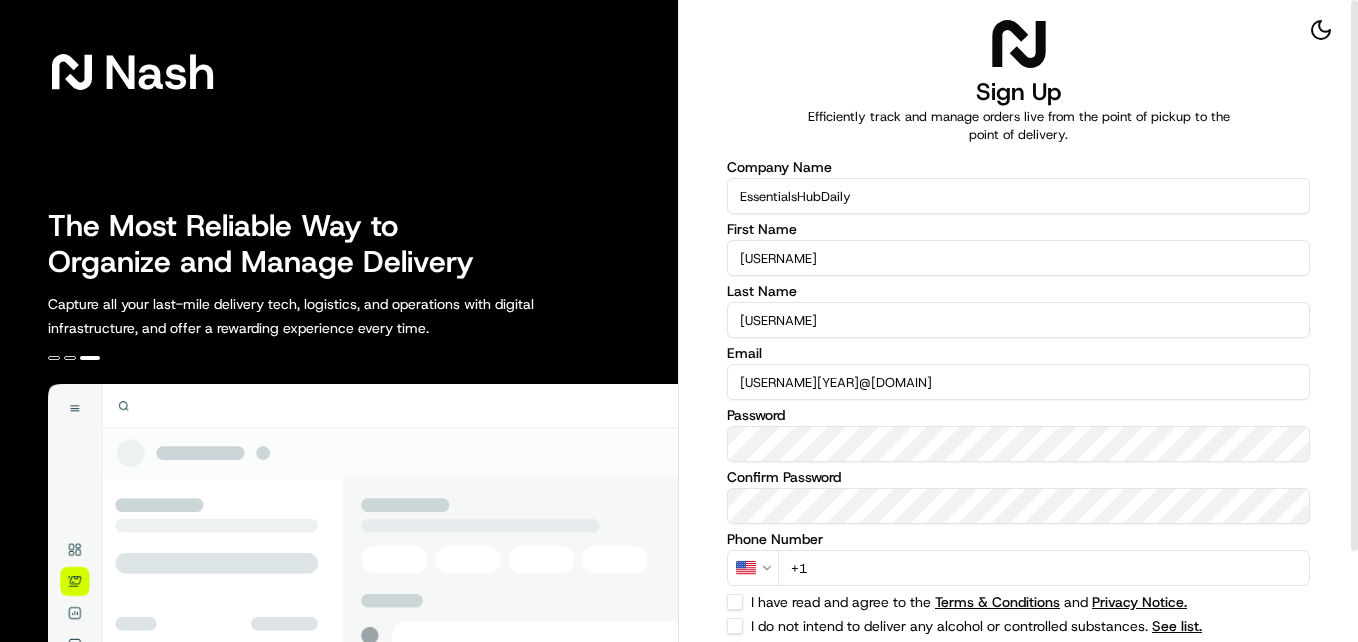 type on "[USERNAME][YEAR]@[DOMAIN]" 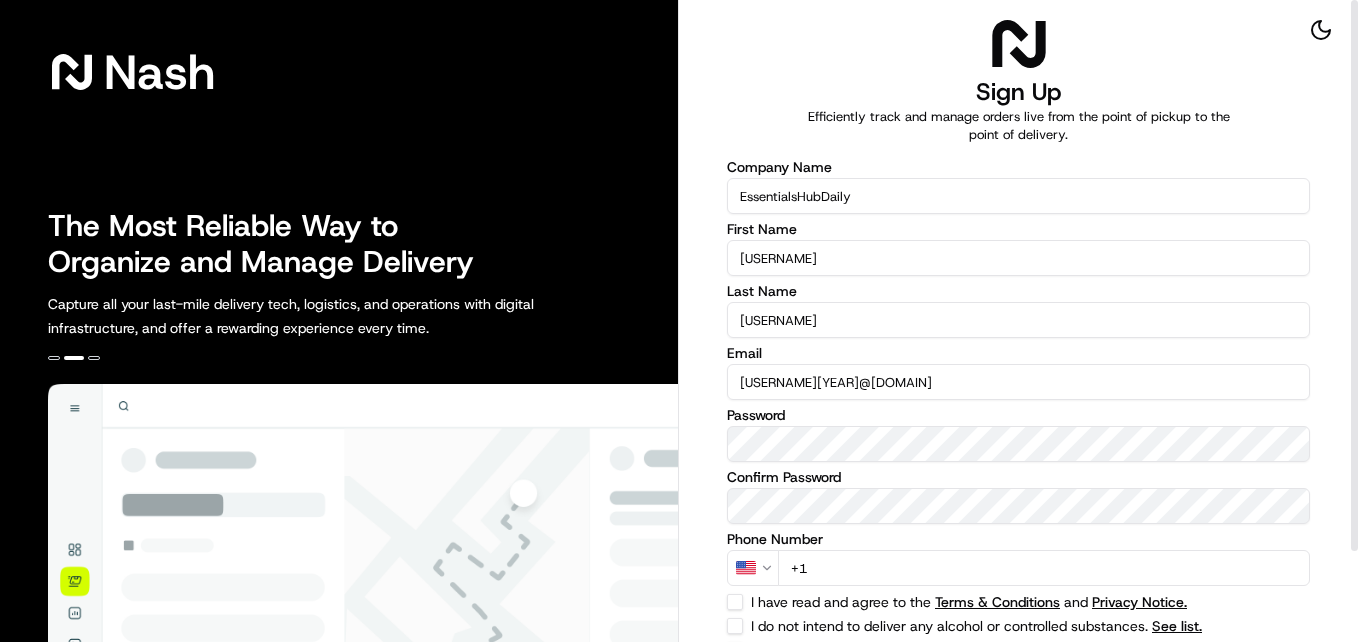 scroll, scrollTop: 106, scrollLeft: 0, axis: vertical 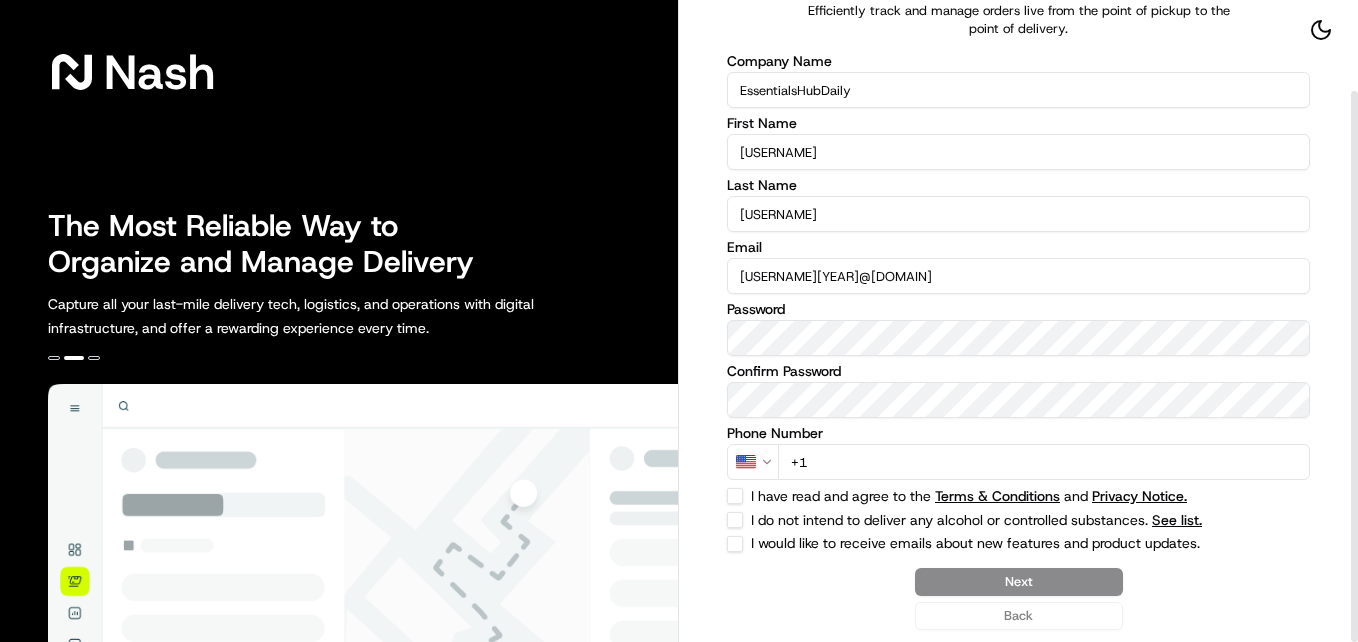 click on "+1" at bounding box center [1044, 462] 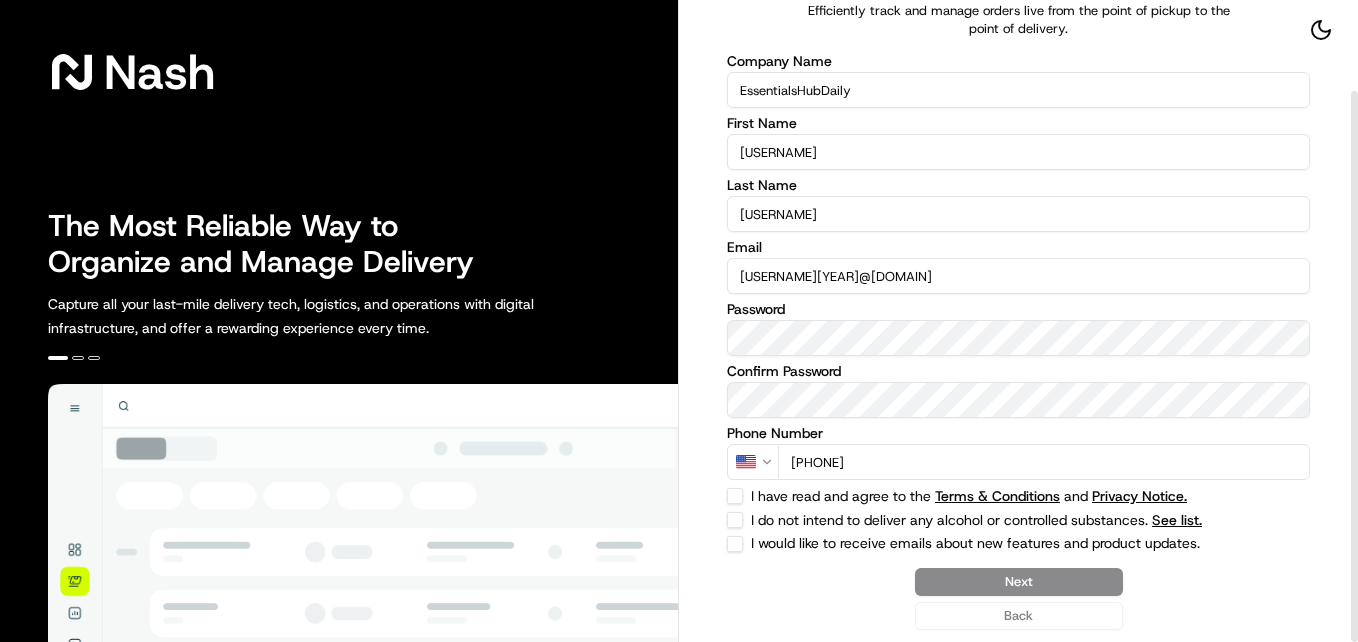 type on "[PHONE]" 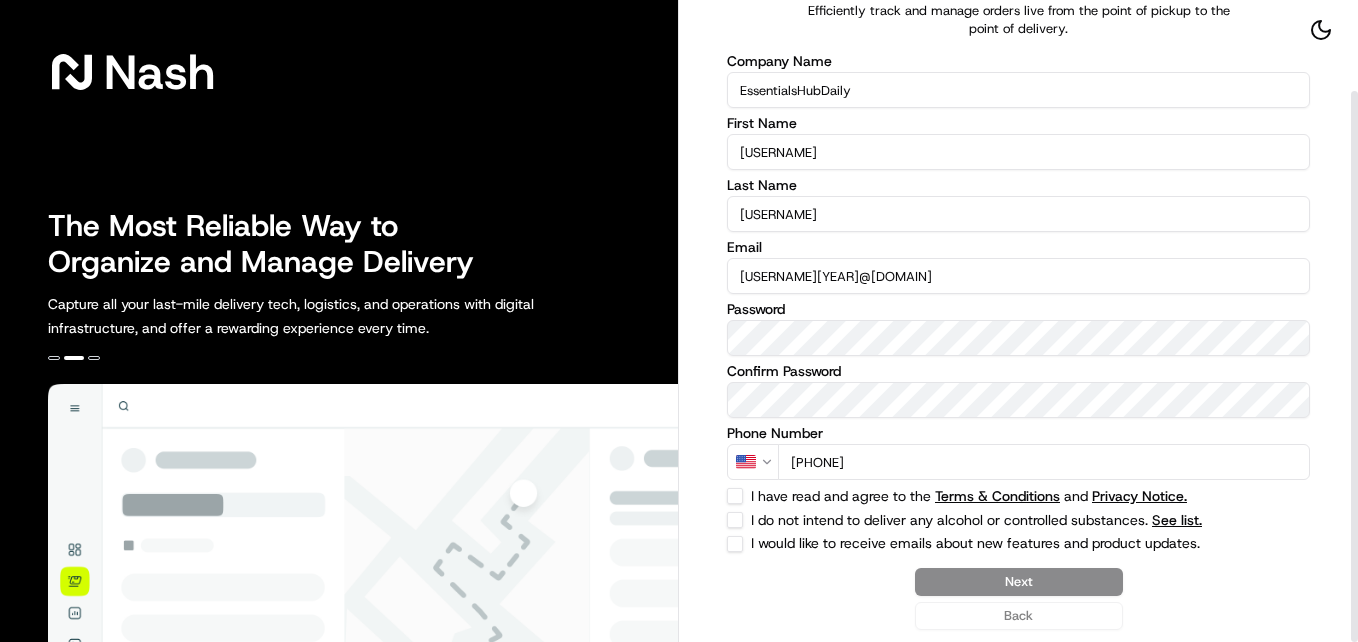 click on "I have read and agree to the Terms & Conditions and Privacy Notice." at bounding box center [1018, 496] 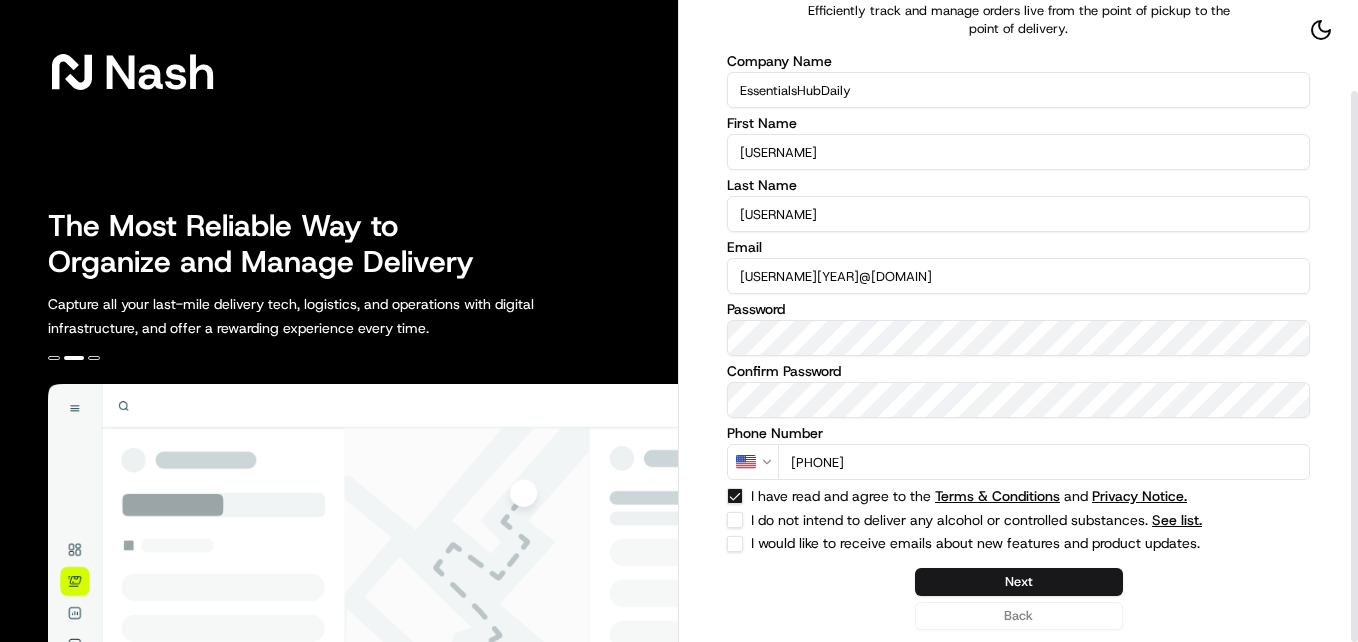 click on "I do not intend to deliver any alcohol or controlled substances.   See list." at bounding box center (1018, 520) 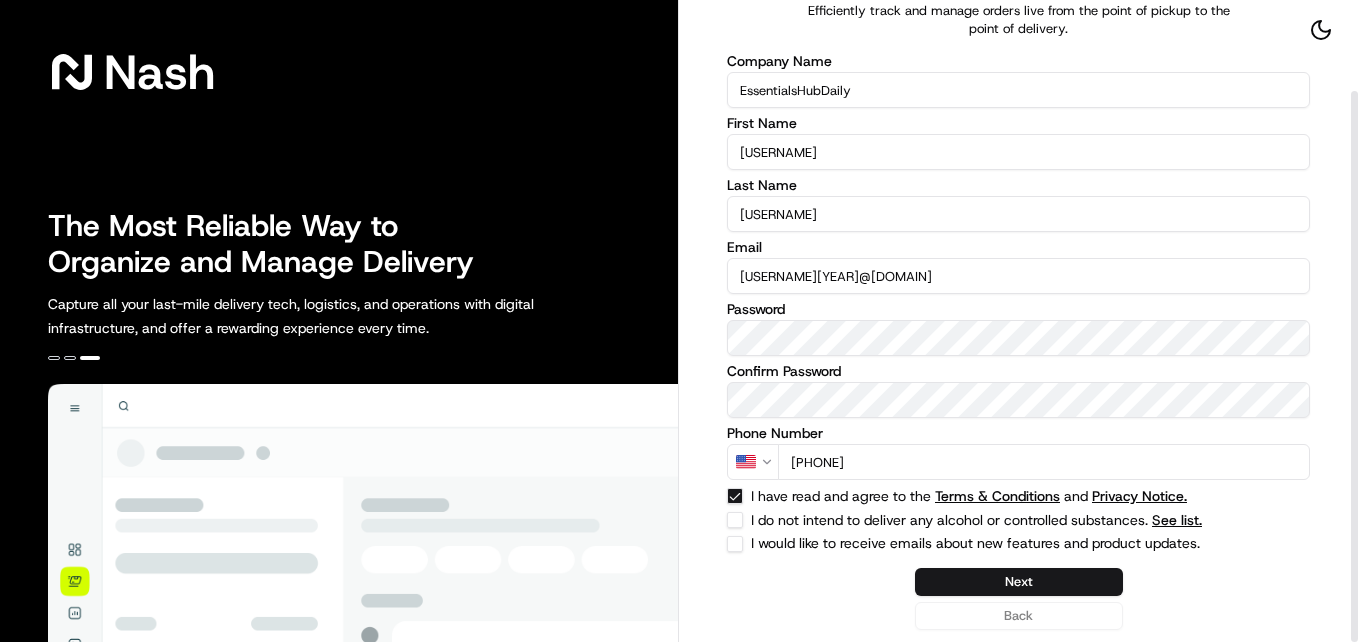 click on "I do not intend to deliver any alcohol or controlled substances.   See list." at bounding box center (735, 520) 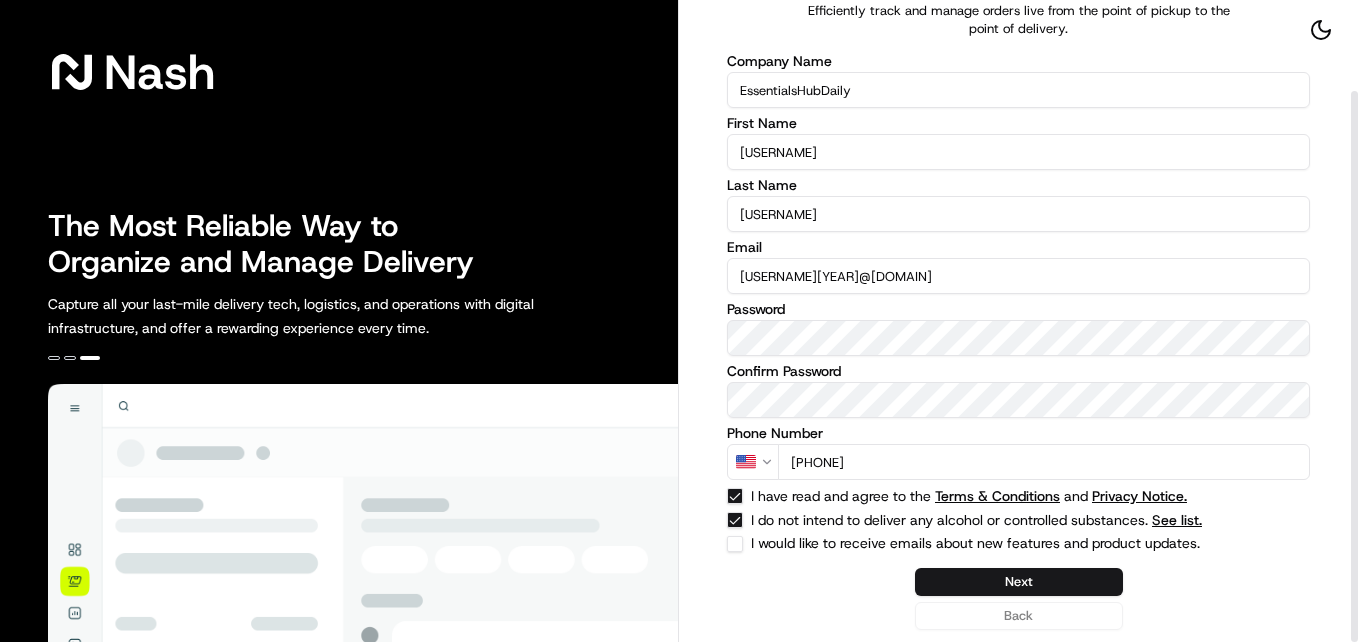 click on "I would like to receive emails about new features and product updates." at bounding box center (735, 544) 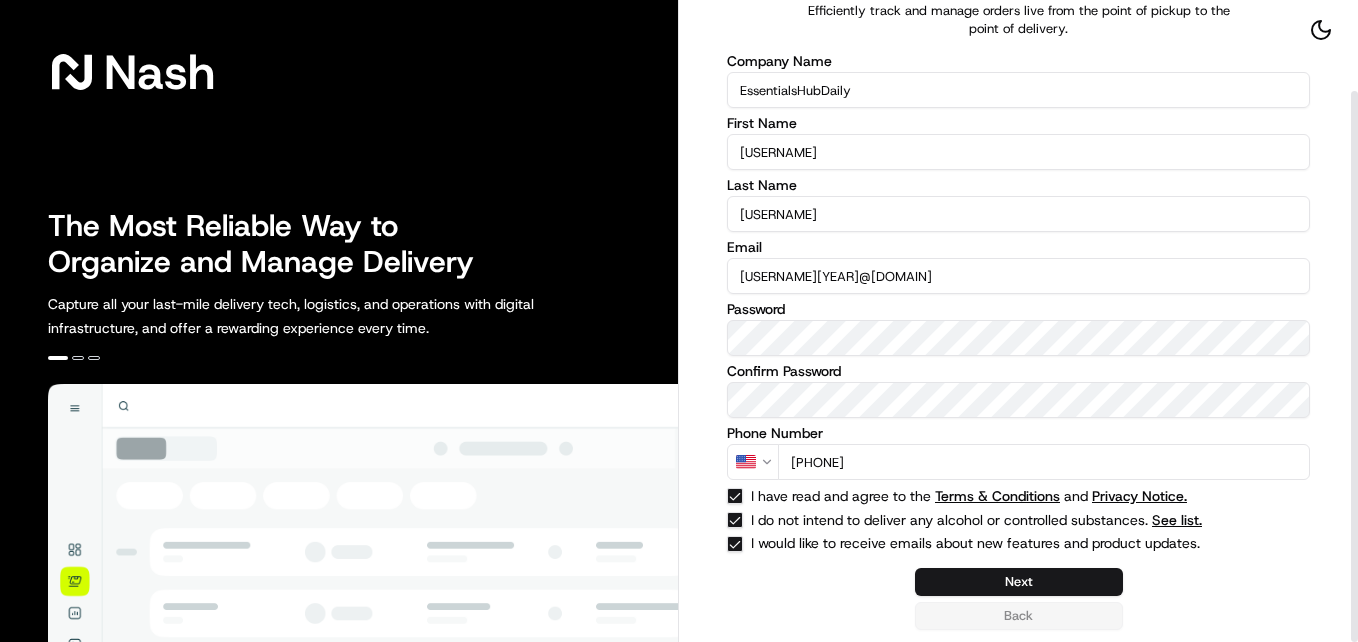 click on "Next" at bounding box center [1019, 582] 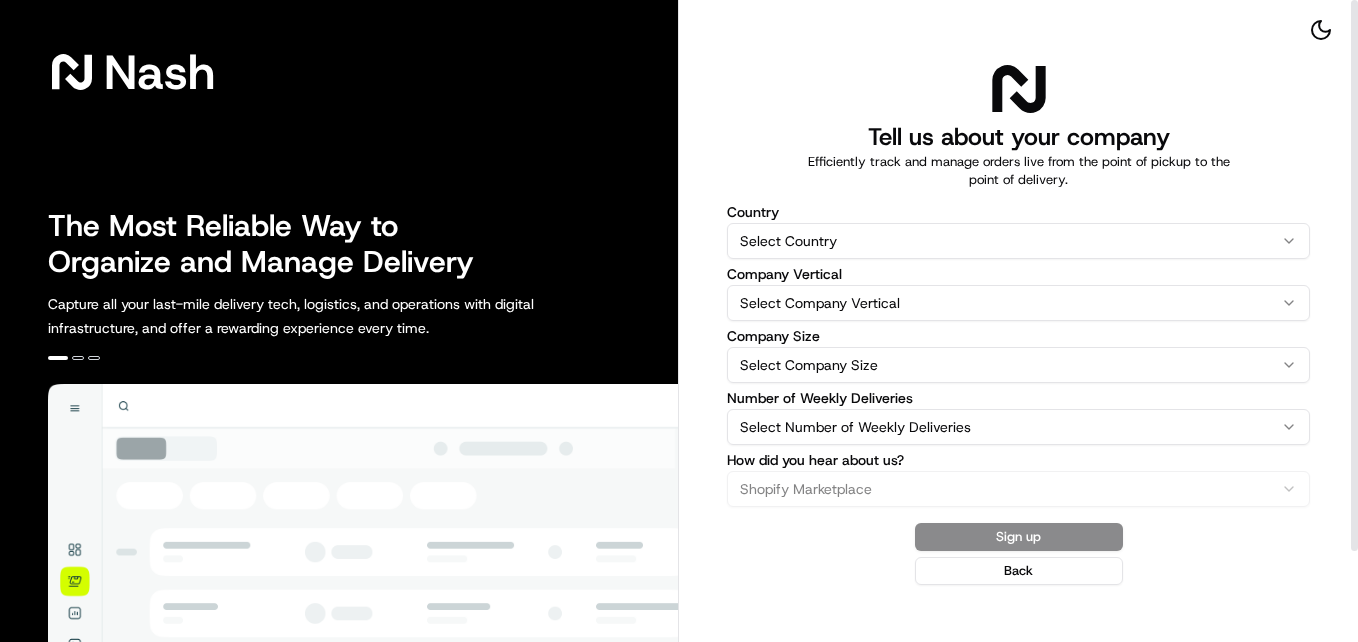 scroll, scrollTop: 0, scrollLeft: 0, axis: both 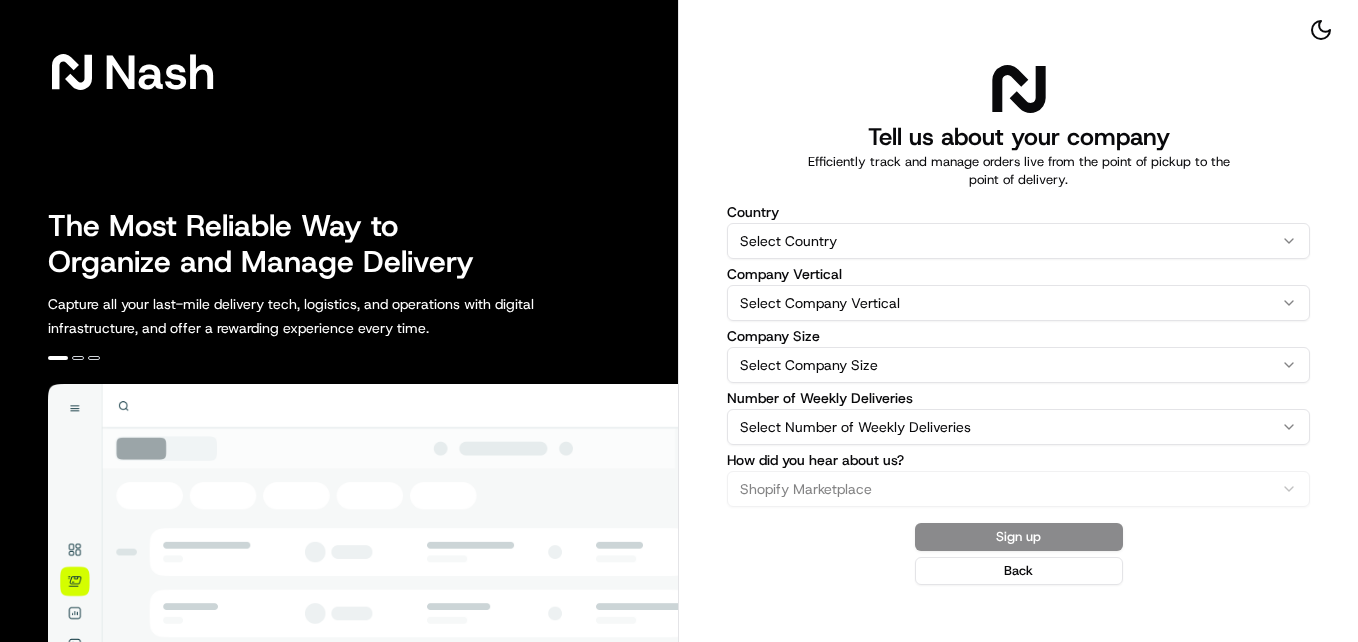 click on "Nash The Most Reliable Way to Organize and Manage Delivery Capture all your last-mile delivery tech, logistics, and operations with digital infrastructure, and offer a rewarding experience every time. Tell us about your company Efficiently track and manage orders live from the point of pickup to the point of delivery. Country Select Country United States Australia United Kingdom Canada New Zealand France Japan United Arab Emirates Greece Singapore Portugal Saudi Arabia Puerto Rico Belgium Hong Kong Company Vertical Select Company Vertical Catering Delivery Fleet Florist Ghost Kitchen Grocery Liquor / Controlled Substances Marketplace Meal Kit Pharmacy Restaurant Retail Other Company Size Select Company Size 1-10 11-50 51-200 201-500 501-1000 1001-5000 5001-10000 10000+ Number of Weekly Deliveries Select Number of Weekly Deliveries 0-25 26-100 101-250 251-500 501-1000 1001-5000 5001-10000 10000+ How did you hear about us? Shopify Marketplace Current Customer Conference Social Media News Article" at bounding box center [679, 321] 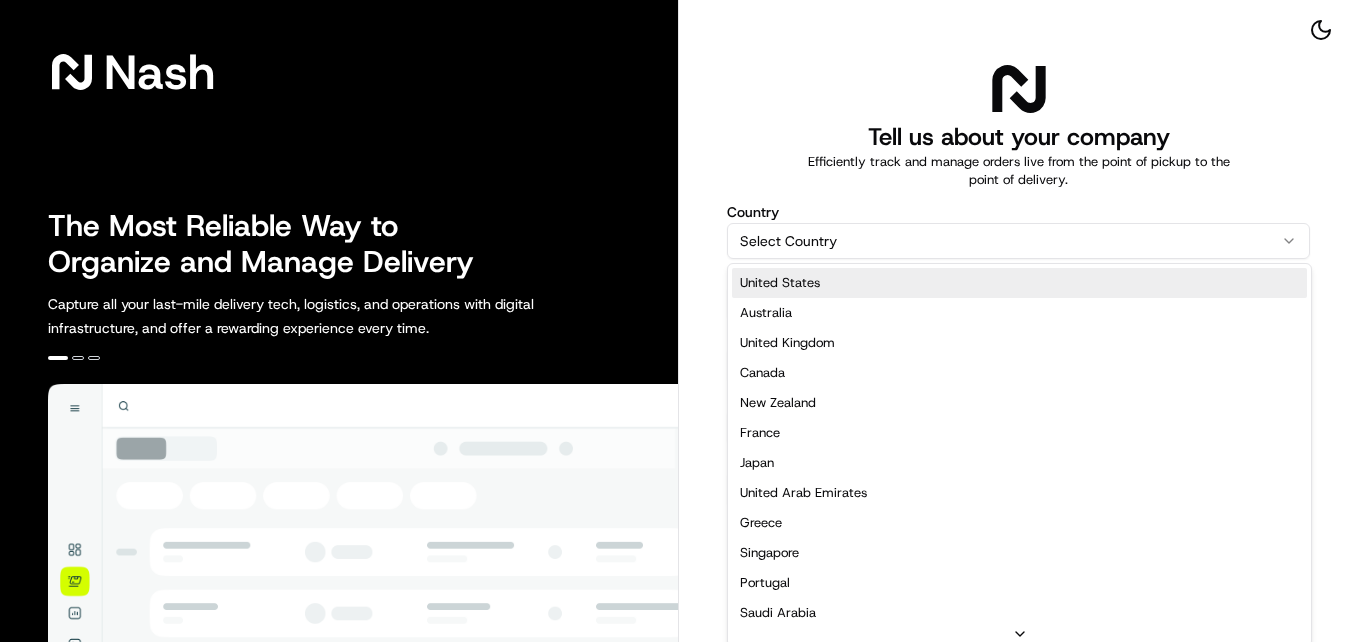 select on "US" 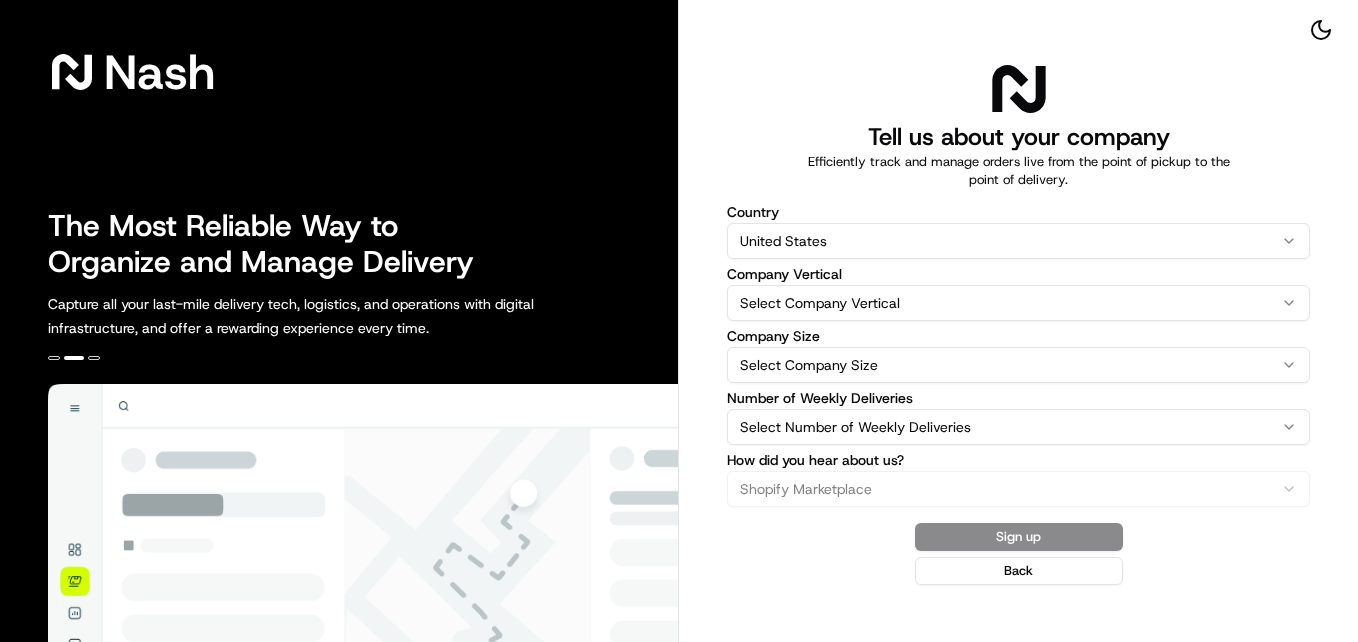 click on "Nash The Most Reliable Way to Organize and Manage Delivery Capture all your last-mile delivery tech, logistics, and operations with digital infrastructure, and offer a rewarding experience every time. Tell us about your company Efficiently track and manage orders live from the point of pickup to the point of delivery. Country United States United States Australia United Kingdom Canada New Zealand France Japan United Arab Emirates Greece Singapore Portugal Saudi Arabia Puerto Rico Belgium Hong Kong Company Vertical Select Company Vertical Catering Delivery Fleet Florist Ghost Kitchen Grocery Liquor / Controlled Substances Marketplace Meal Kit Pharmacy Restaurant Retail Other Company Size Select Company Size 1-10 11-50 51-200 201-500 501-1000 1001-5000 5001-10000 10000+ Number of Weekly Deliveries 0-25 26-100 101-250 251-500 501-1000 1001-5000 5001-10000 10000+ How did you hear about us? Shopify Marketplace Current Customer Conference Social Media News Article" at bounding box center (679, 321) 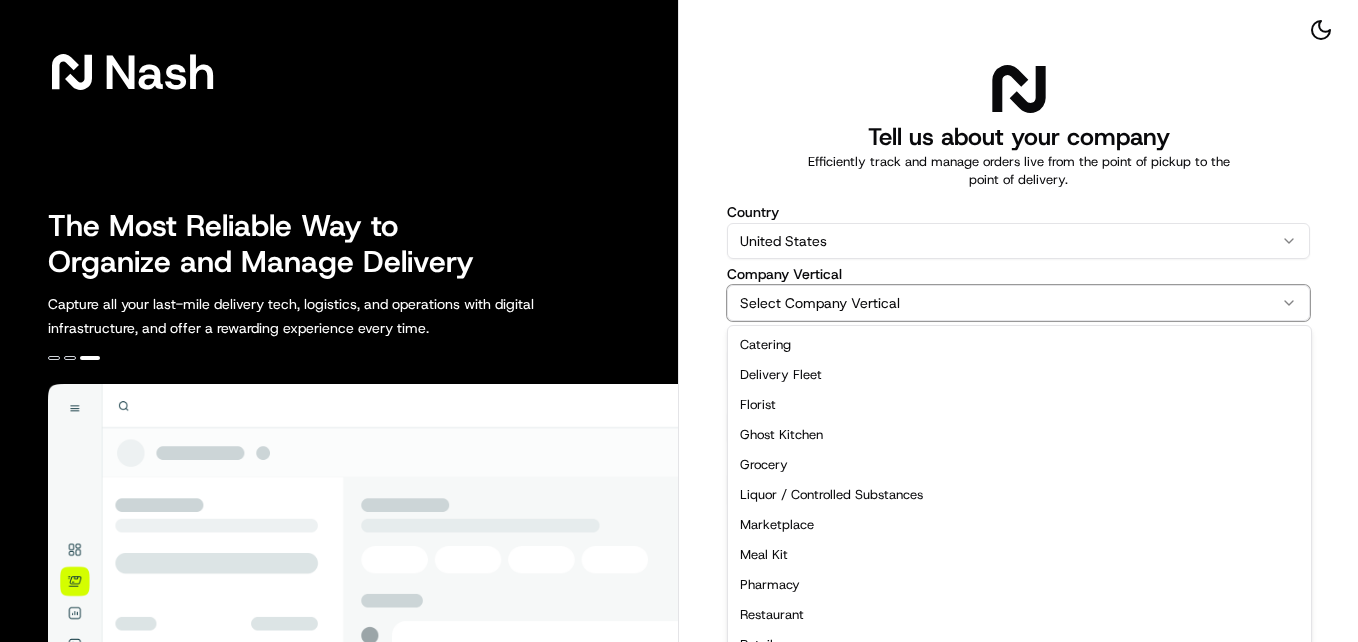 click on "Nash The Most Reliable Way to Organize and Manage Delivery Capture all your last-mile delivery tech, logistics, and operations with digital infrastructure, and offer a rewarding experience every time. Tell us about your company Efficiently track and manage orders live from the point of pickup to the point of delivery. Country United States United States Australia United Kingdom Canada New Zealand France Japan United Arab Emirates Greece Singapore Portugal Saudi Arabia Puerto Rico Belgium Hong Kong Company Vertical Select Company Vertical Catering Delivery Fleet Florist Ghost Kitchen Grocery Liquor / Controlled Substances Marketplace Meal Kit Pharmacy Restaurant Retail Other Company Size Select Company Size 1-10 11-50 51-200 201-500 501-1000 1001-5000 5001-10000 10000+ Number of Weekly Deliveries 0-25 26-100 101-250 251-500 501-1000 1001-5000 5001-10000 10000+ How did you hear about us? Shopify Marketplace Current Customer Conference Social Media News Article" at bounding box center (679, 321) 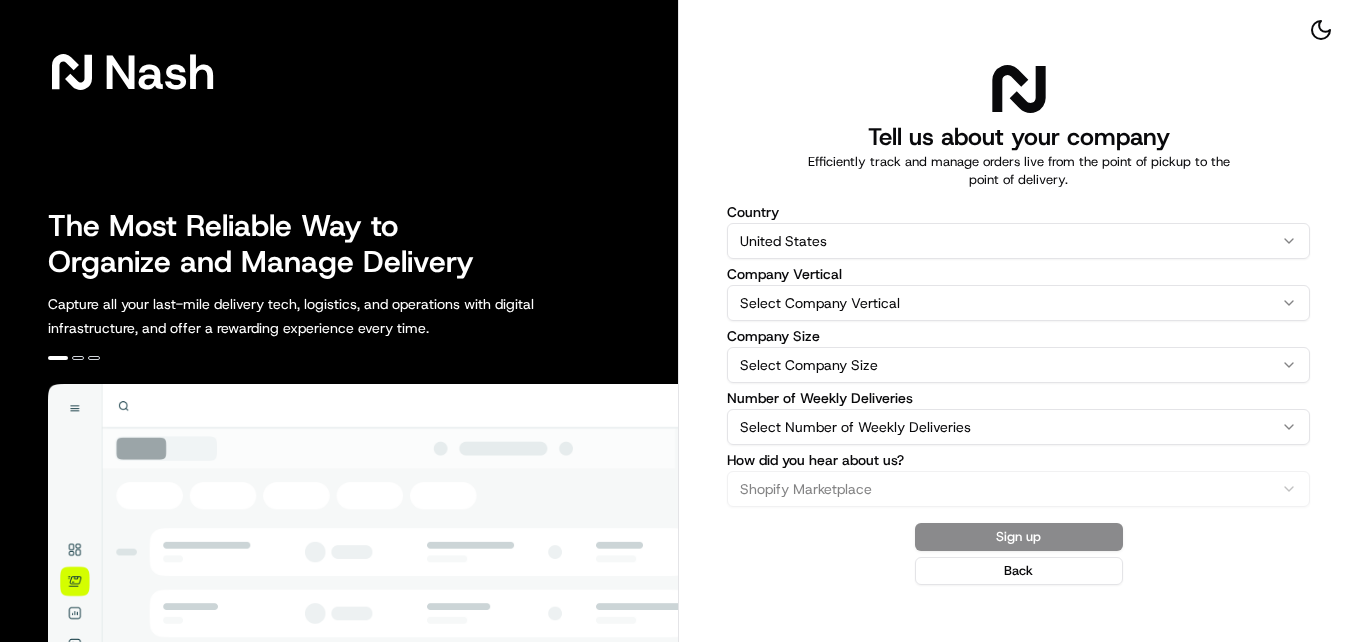 click on "Nash The Most Reliable Way to Organize and Manage Delivery Capture all your last-mile delivery tech, logistics, and operations with digital infrastructure, and offer a rewarding experience every time. Tell us about your company Efficiently track and manage orders live from the point of pickup to the point of delivery. Country United States United States Australia United Kingdom Canada New Zealand France Japan United Arab Emirates Greece Singapore Portugal Saudi Arabia Puerto Rico Belgium Hong Kong Company Vertical Select Company Vertical Catering Delivery Fleet Florist Ghost Kitchen Grocery Liquor / Controlled Substances Marketplace Meal Kit Pharmacy Restaurant Retail Other Company Size Select Company Size 1-10 11-50 51-200 201-500 501-1000 1001-5000 5001-10000 10000+ Number of Weekly Deliveries 0-25 26-100 101-250 251-500 501-1000 1001-5000 5001-10000 10000+ How did you hear about us? Shopify Marketplace Current Customer Conference Social Media News Article" at bounding box center (679, 321) 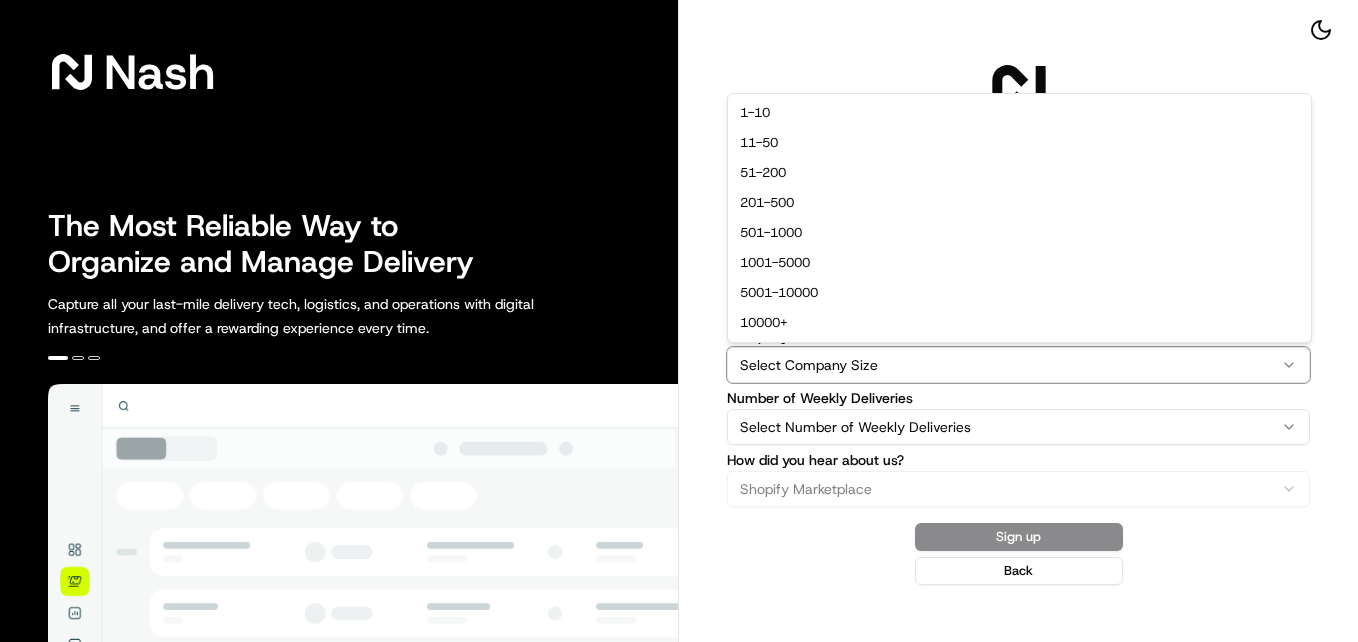 click on "Nash The Most Reliable Way to Organize and Manage Delivery Capture all your last-mile delivery tech, logistics, and operations with digital infrastructure, and offer a rewarding experience every time. Tell us about your company Efficiently track and manage orders live from the point of pickup to the point of delivery. Country United States United States Australia United Kingdom Canada New Zealand France Japan United Arab Emirates Greece Singapore Portugal Saudi Arabia Puerto Rico Belgium Hong Kong Company Vertical Select Company Vertical Catering Delivery Fleet Florist Ghost Kitchen Grocery Liquor / Controlled Substances Marketplace Meal Kit Pharmacy Restaurant Retail Other Company Size Select Company Size 1-10 11-50 51-200 201-500 501-1000 1001-5000 5001-10000 10000+ Number of Weekly Deliveries 0-25 26-100 101-250 251-500 501-1000 1001-5000 5001-10000 10000+ How did you hear about us? Shopify Marketplace Current Customer Conference Social Media News Article" at bounding box center (679, 321) 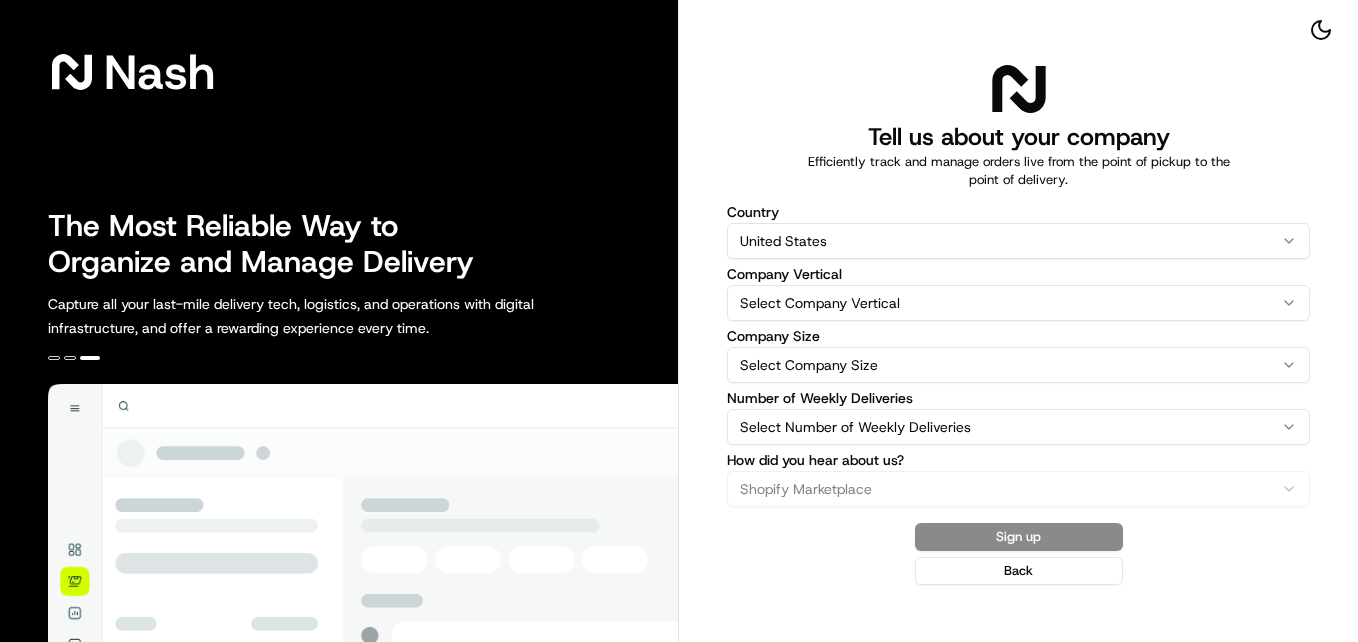 click on "Nash The Most Reliable Way to Organize and Manage Delivery Capture all your last-mile delivery tech, logistics, and operations with digital infrastructure, and offer a rewarding experience every time. Tell us about your company Efficiently track and manage orders live from the point of pickup to the point of delivery. Country United States United States Australia United Kingdom Canada New Zealand France Japan United Arab Emirates Greece Singapore Portugal Saudi Arabia Puerto Rico Belgium Hong Kong Company Vertical Select Company Vertical Catering Delivery Fleet Florist Ghost Kitchen Grocery Liquor / Controlled Substances Marketplace Meal Kit Pharmacy Restaurant Retail Other Company Size Select Company Size 1-10 11-50 51-200 201-500 501-1000 1001-5000 5001-10000 10000+ Number of Weekly Deliveries 0-25 26-100 101-250 251-500 501-1000 1001-5000 5001-10000 10000+ How did you hear about us? Shopify Marketplace Current Customer Conference Social Media News Article" at bounding box center (679, 321) 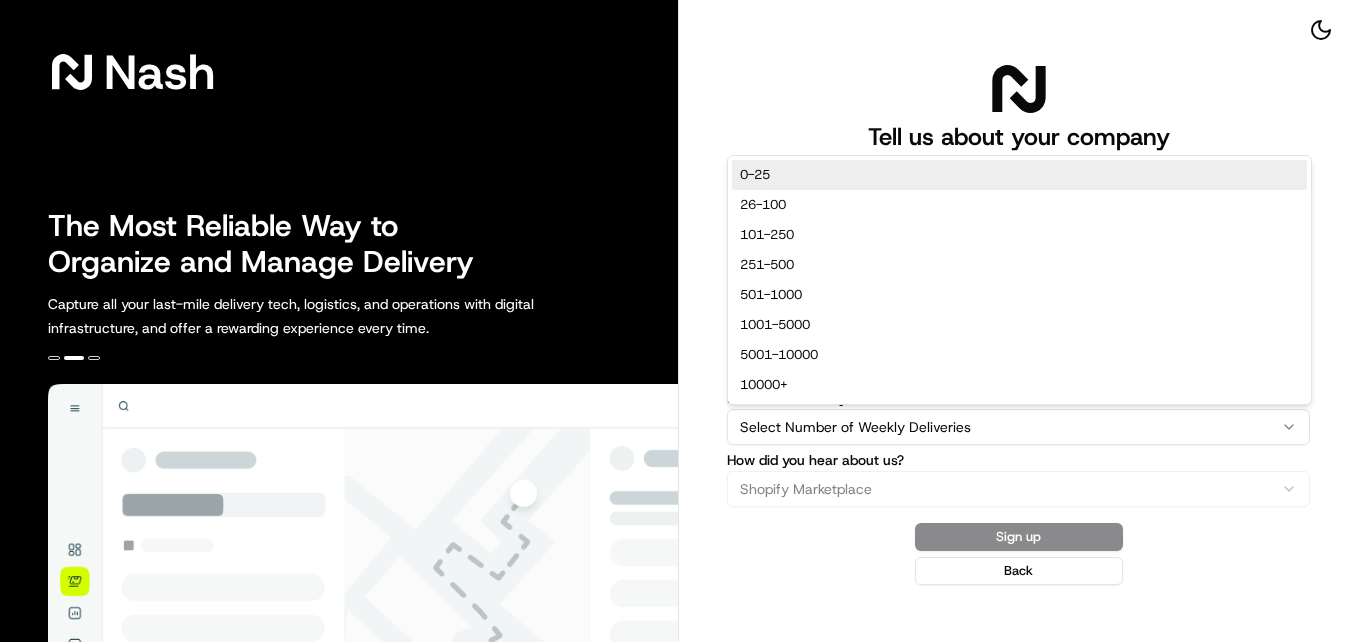 select on "0-25" 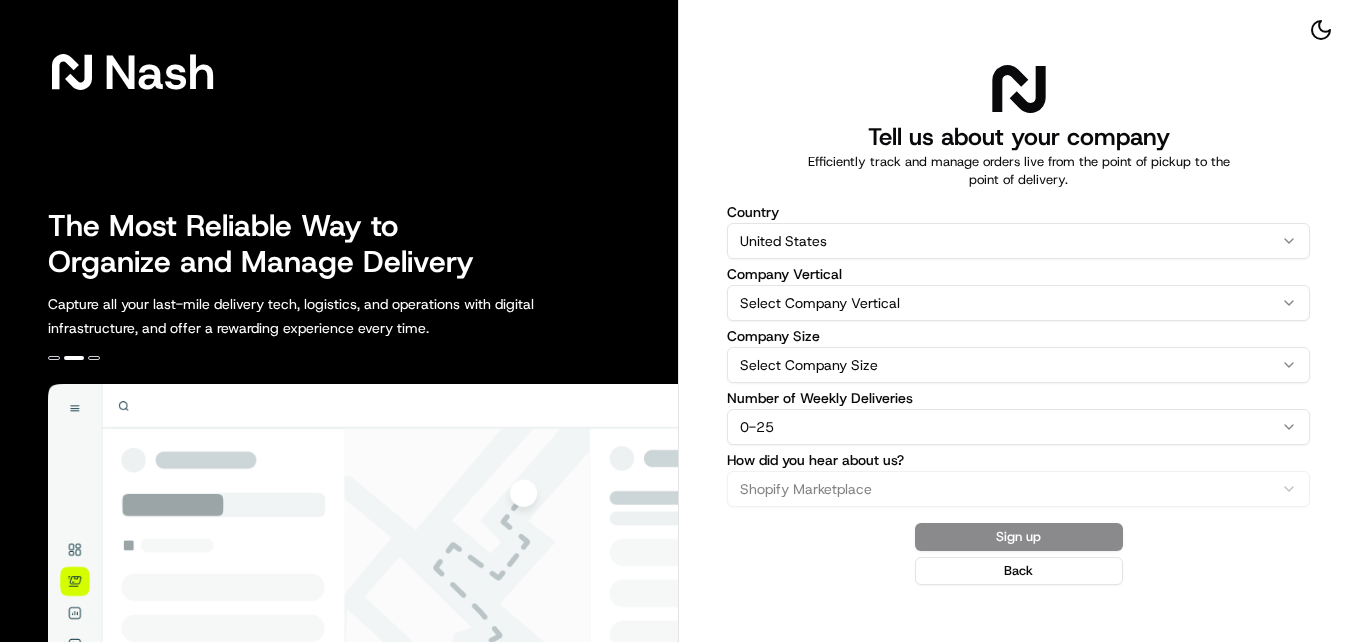 click on "Nash The Most Reliable Way to Organize and Manage Delivery Capture all your last-mile delivery tech, logistics, and operations with digital infrastructure, and offer a rewarding experience every time. Tell us about your company Efficiently track and manage orders live from the point of pickup to the point of delivery. Country United States United States Australia United Kingdom Canada New Zealand France Japan United Arab Emirates Greece Singapore Portugal Saudi Arabia Puerto Rico Belgium Hong Kong Company Vertical Select Company Vertical Catering Delivery Fleet Florist Ghost Kitchen Grocery Liquor / Controlled Substances Marketplace Meal Kit Pharmacy Restaurant Retail Other Company Size Select Company Size 1-10 11-50 51-200 201-500 501-1000 1001-5000 5001-10000 10000+ Number of Weekly Deliveries 0-25 0-25 26-100 101-250 251-500 501-1000 1001-5000 5001-10000 10000+ How did you hear about us? Shopify Marketplace Current Customer Conference Social Media News Article Email Marketing Testimonials" at bounding box center [679, 321] 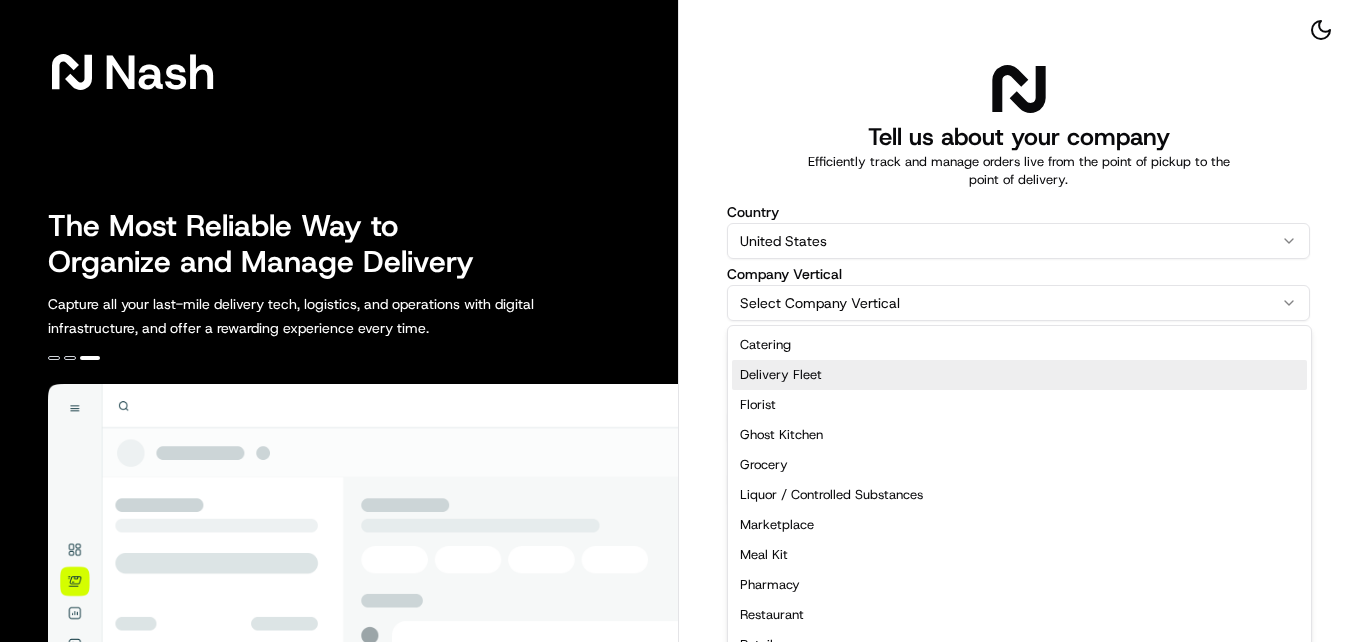 select on "Delivery Fleet" 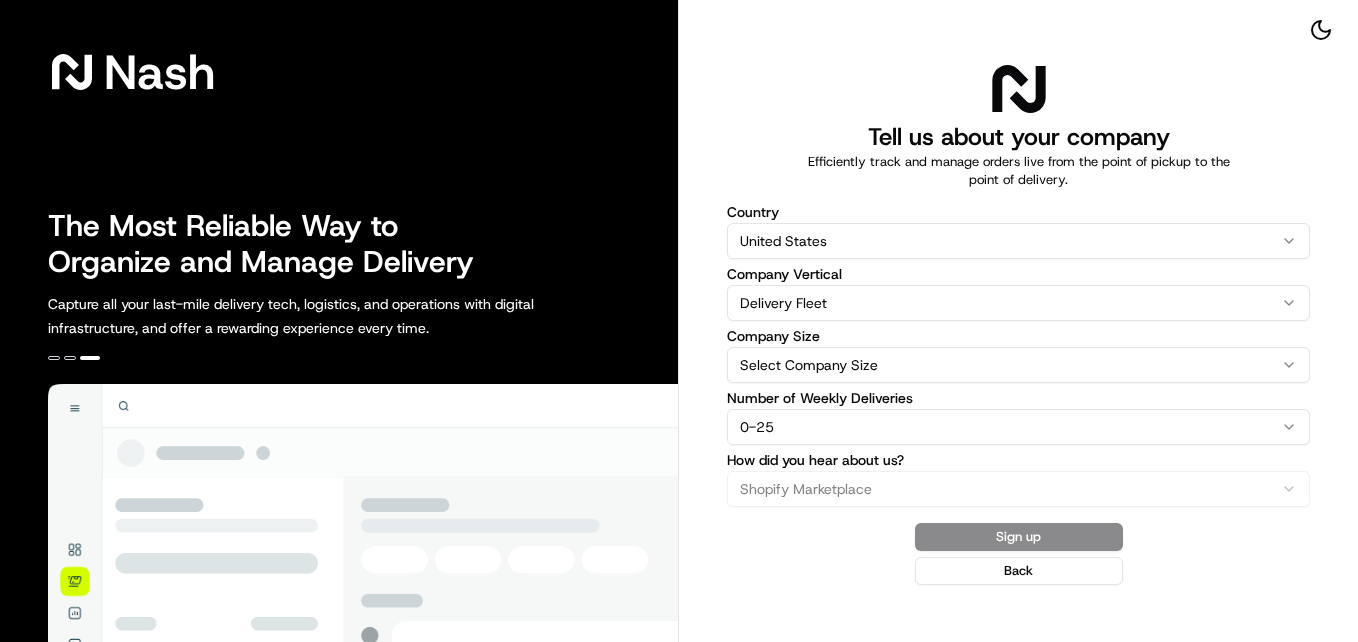 click on "Sign up Back" at bounding box center (1018, 554) 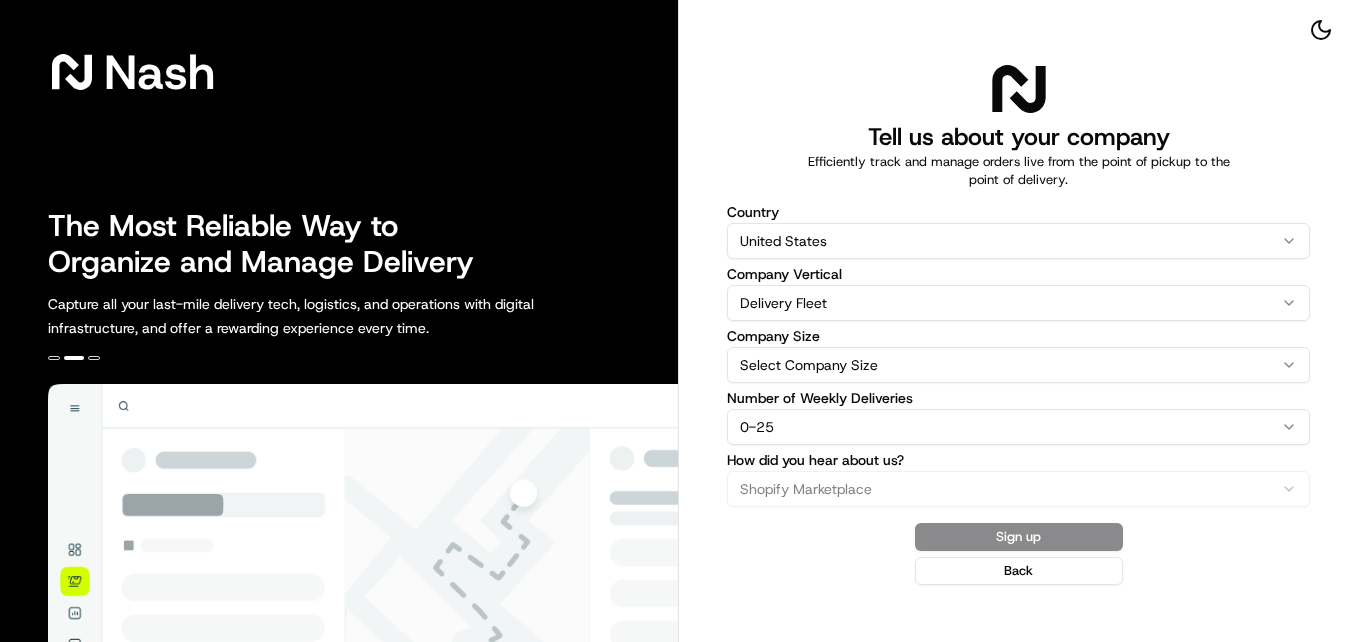 click on "Company Size Select Company Size 1-10 11-50 51-200 201-500 501-1000 1001-5000 5001-10000 10000+" at bounding box center [1018, 356] 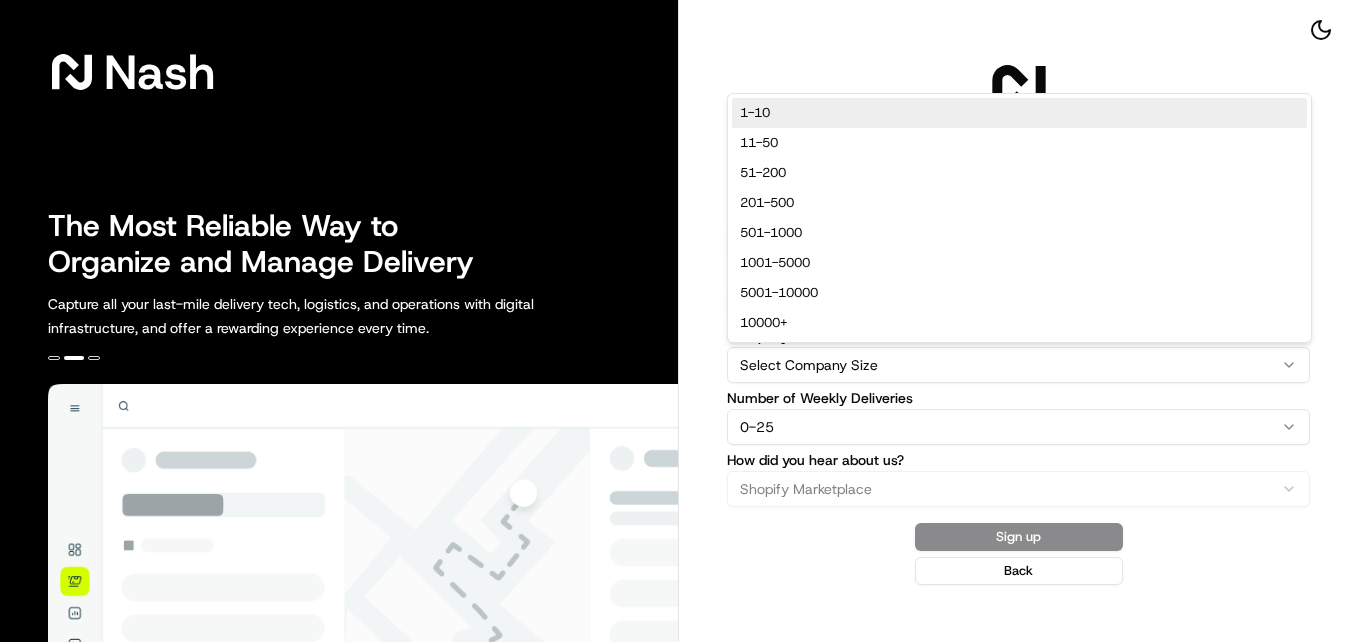 select on "1-10" 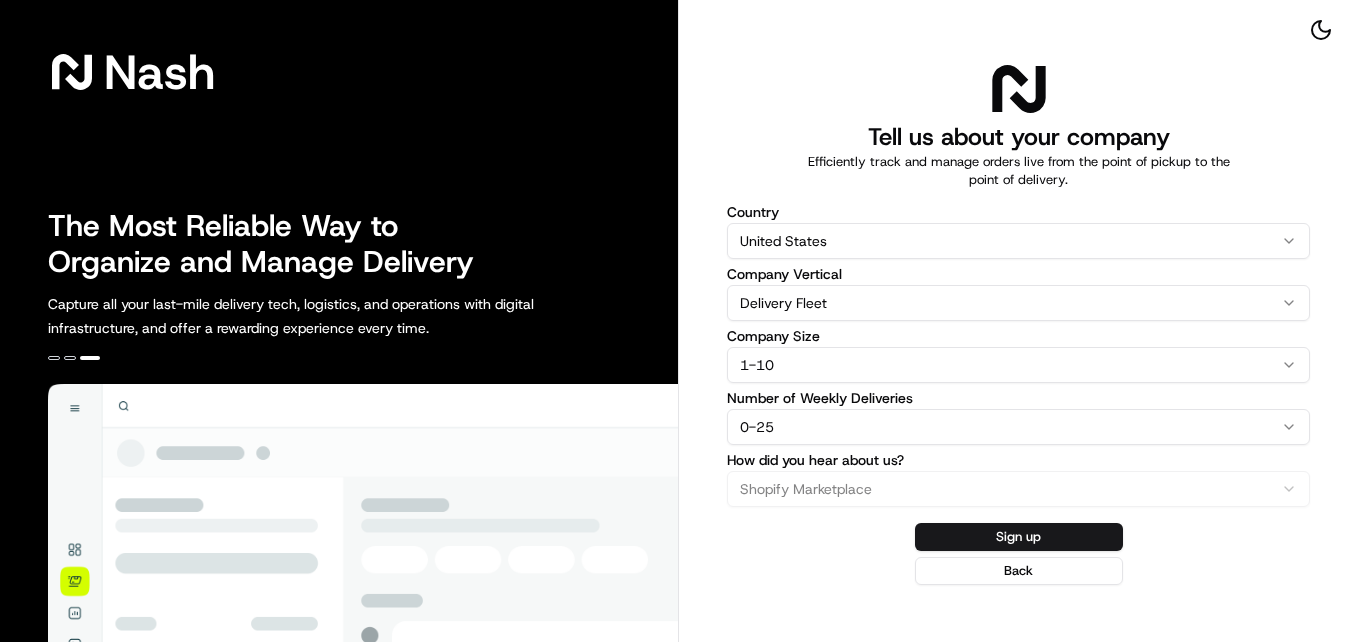 click on "Sign up" at bounding box center (1019, 537) 